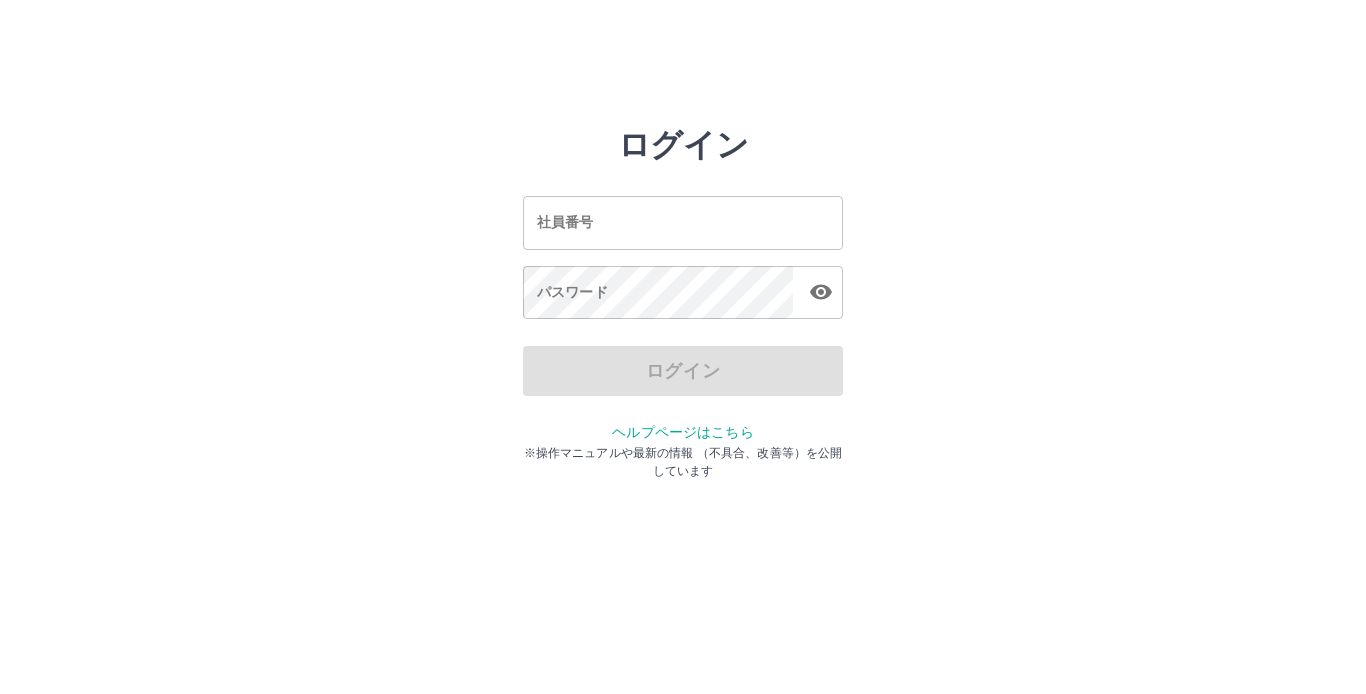 scroll, scrollTop: 0, scrollLeft: 0, axis: both 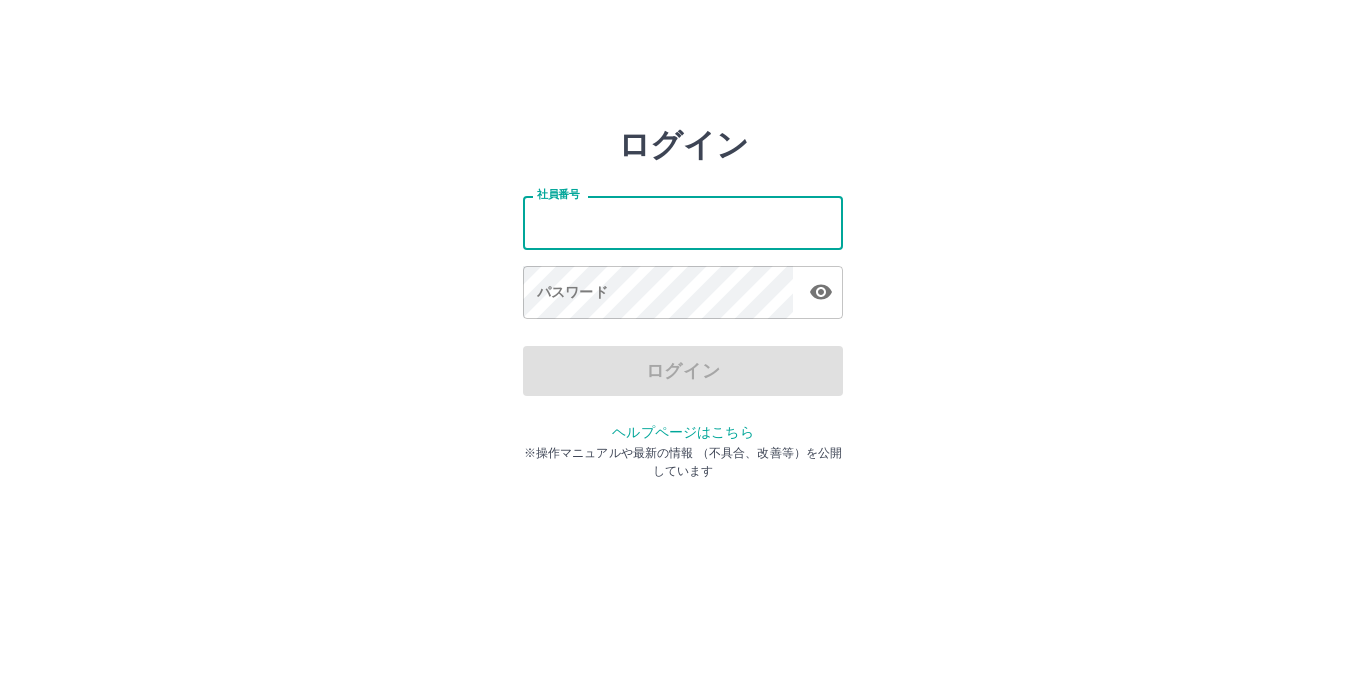 click on "社員番号" at bounding box center [683, 222] 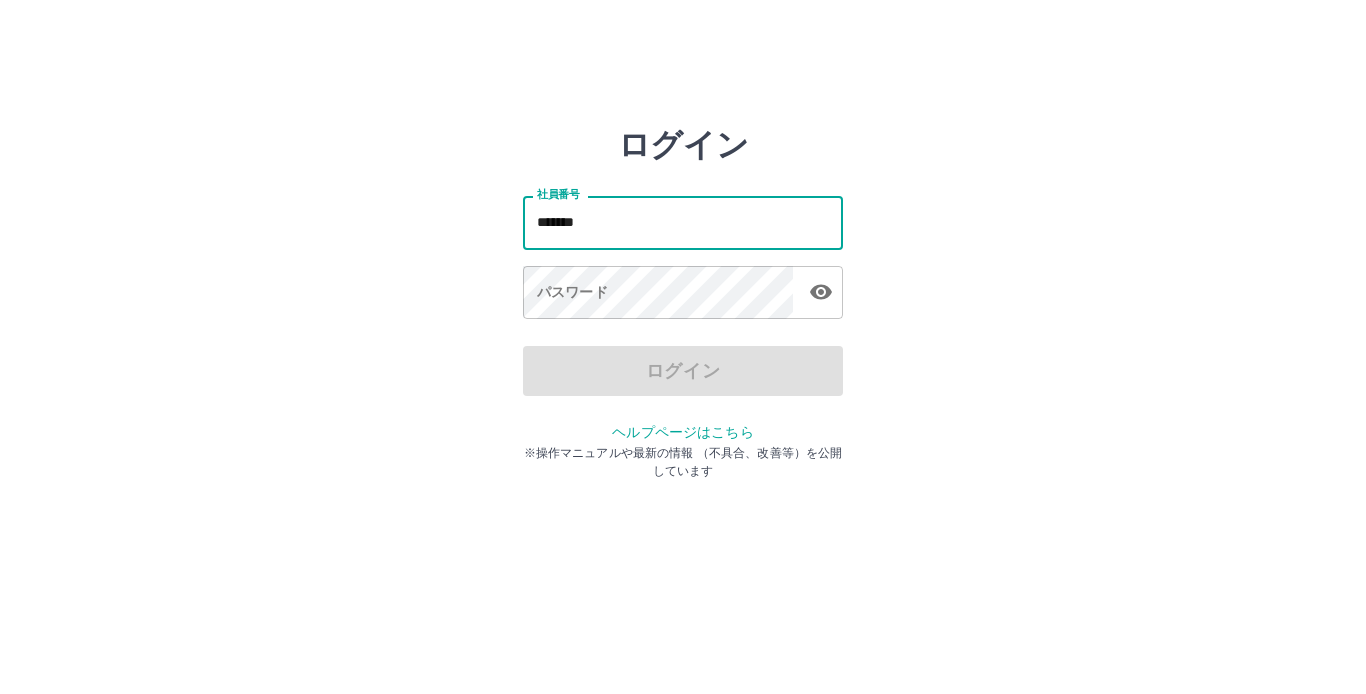 type on "*******" 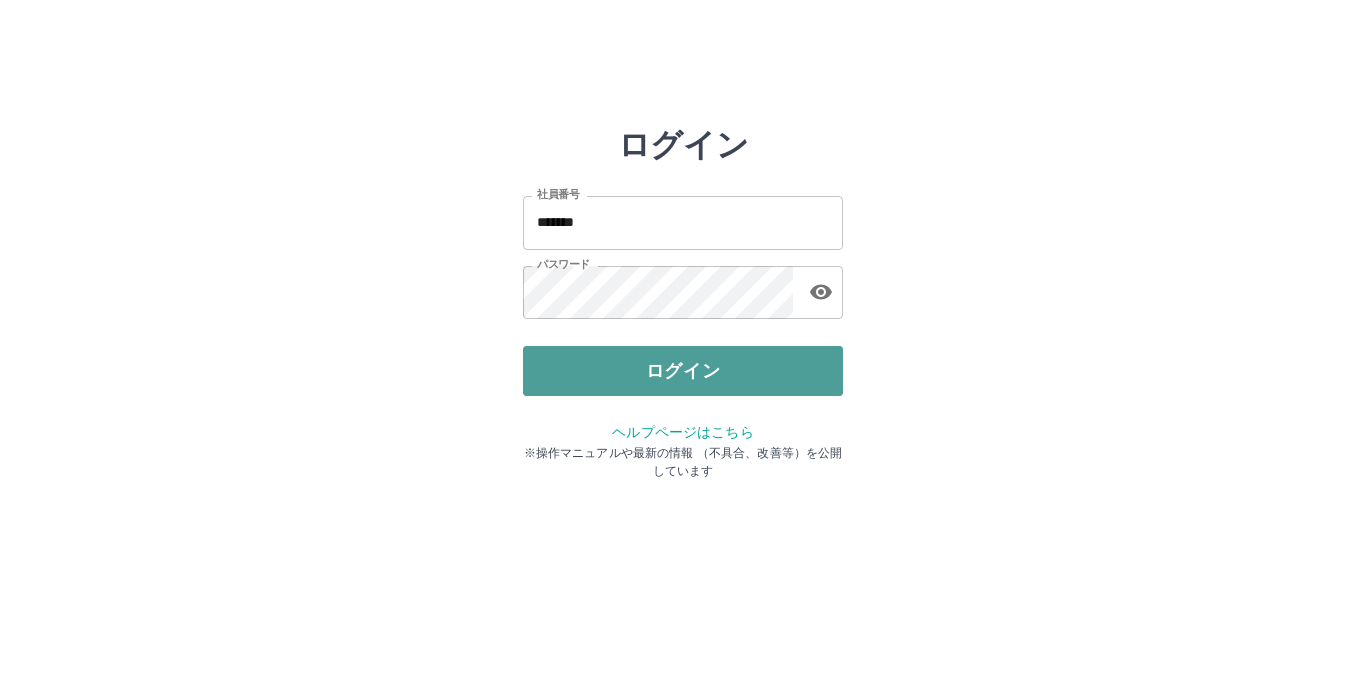 click on "ログイン" at bounding box center (683, 371) 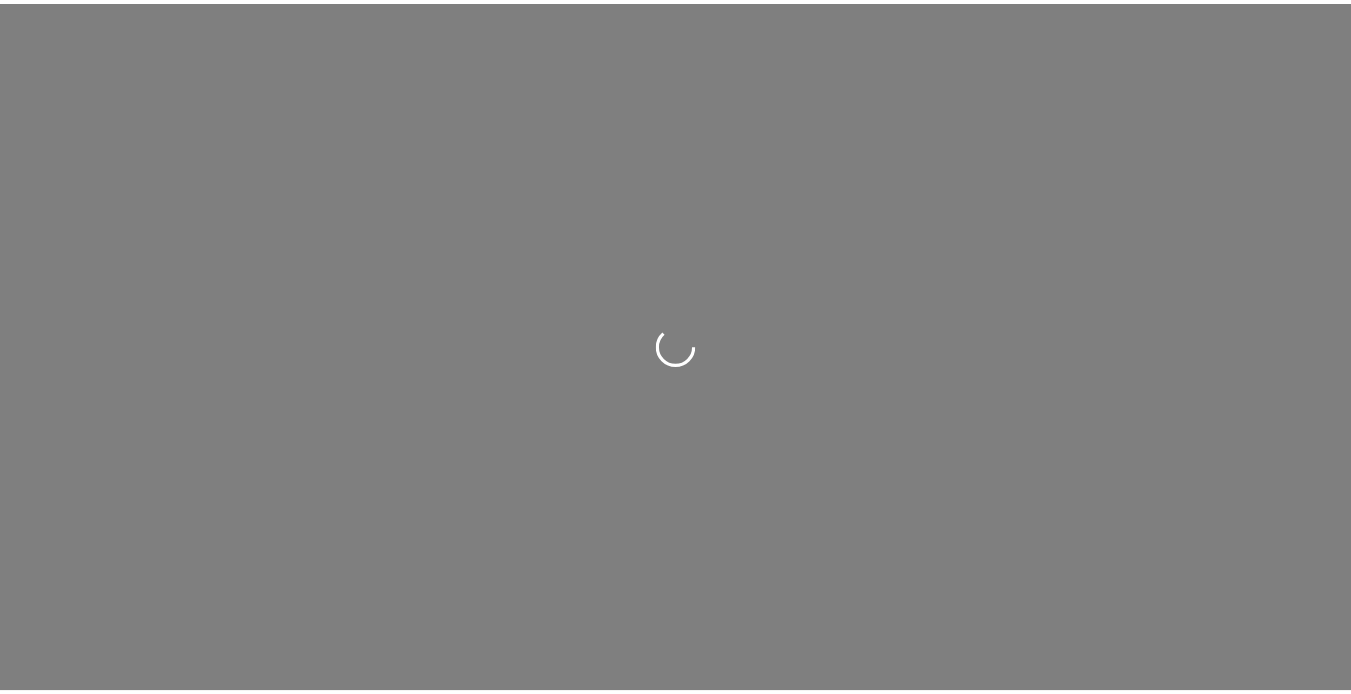 scroll, scrollTop: 0, scrollLeft: 0, axis: both 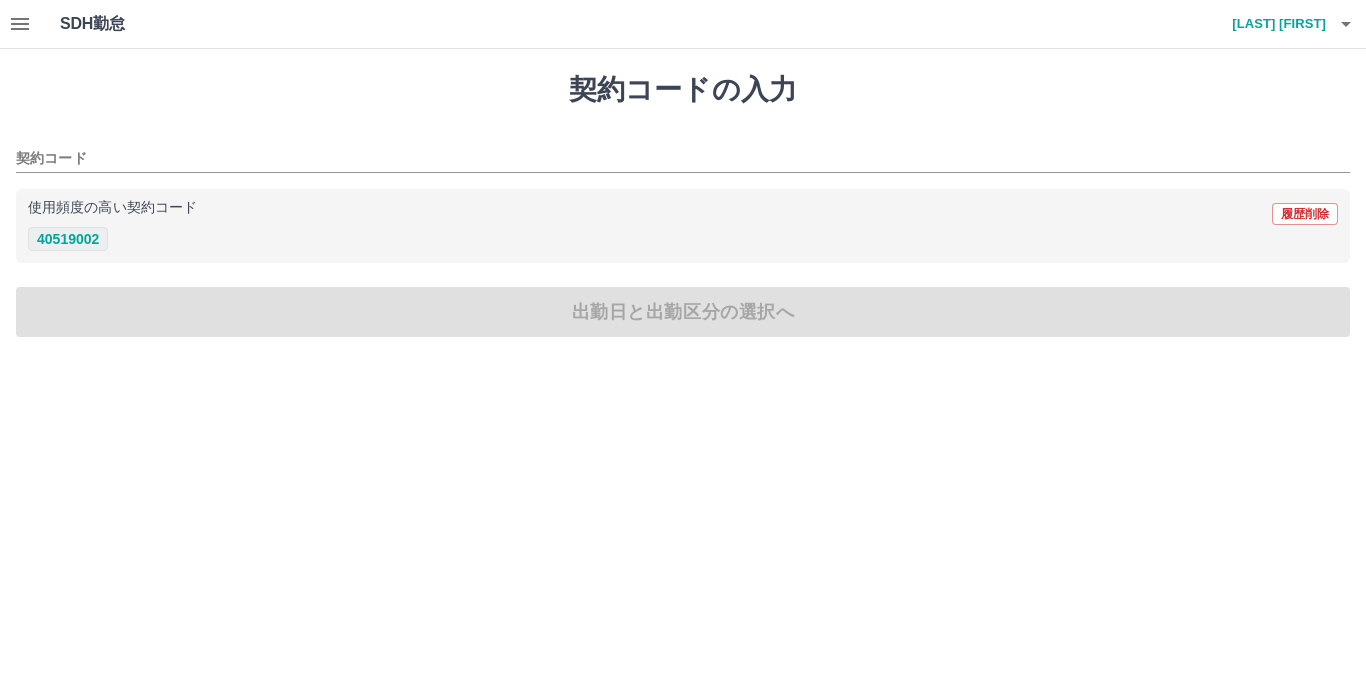 click on "40519002" at bounding box center [68, 239] 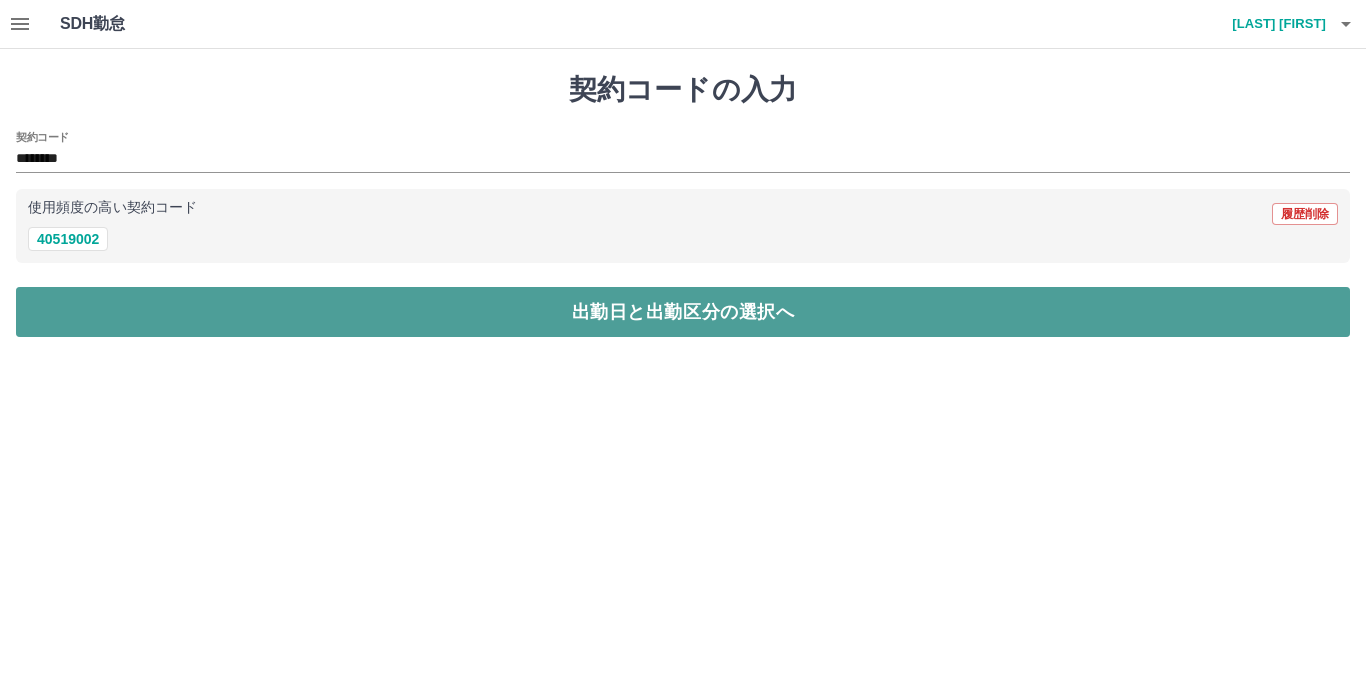 click on "出勤日と出勤区分の選択へ" at bounding box center (683, 312) 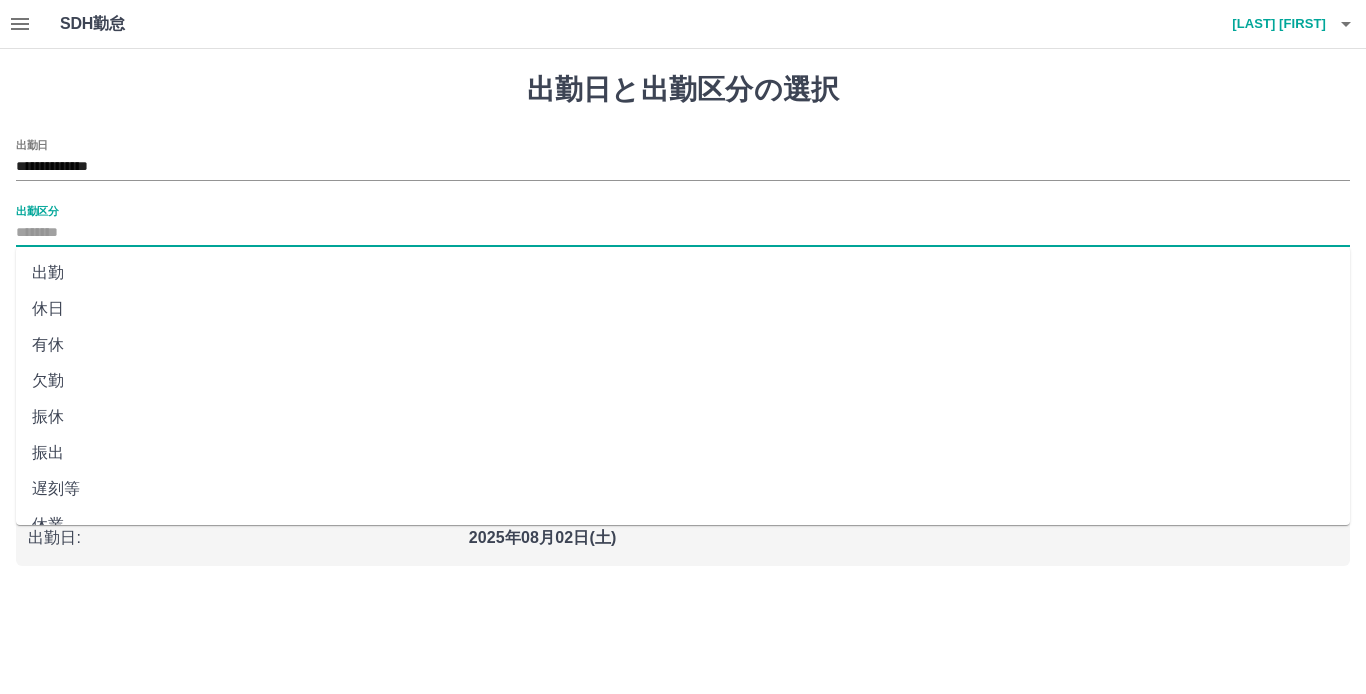 click on "出勤区分" at bounding box center (683, 233) 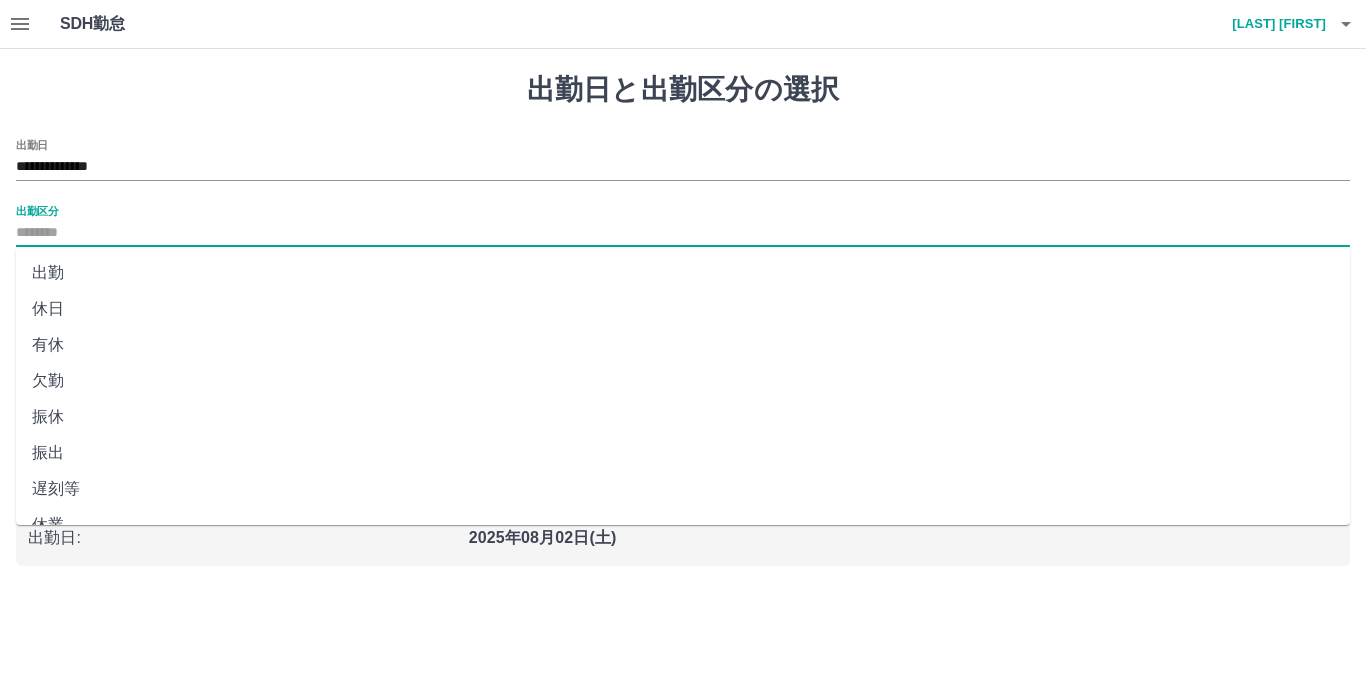 click on "振休" at bounding box center (683, 417) 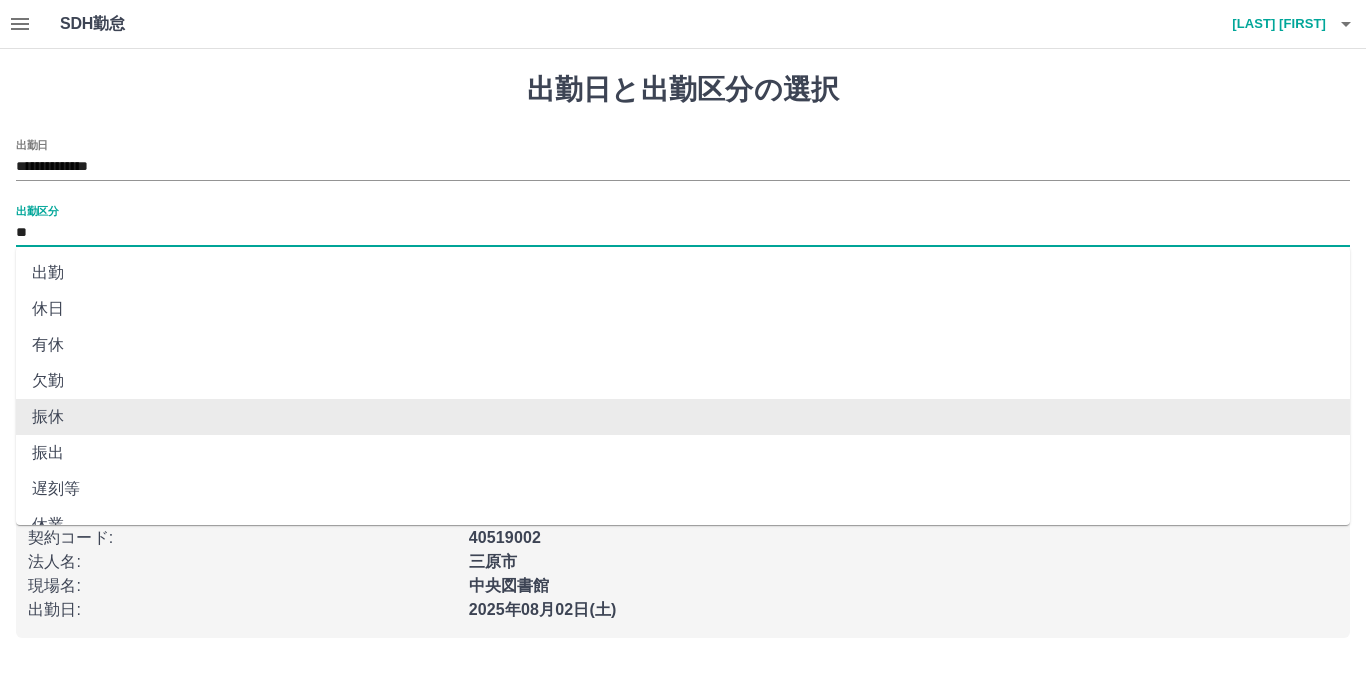 click on "**" at bounding box center (683, 233) 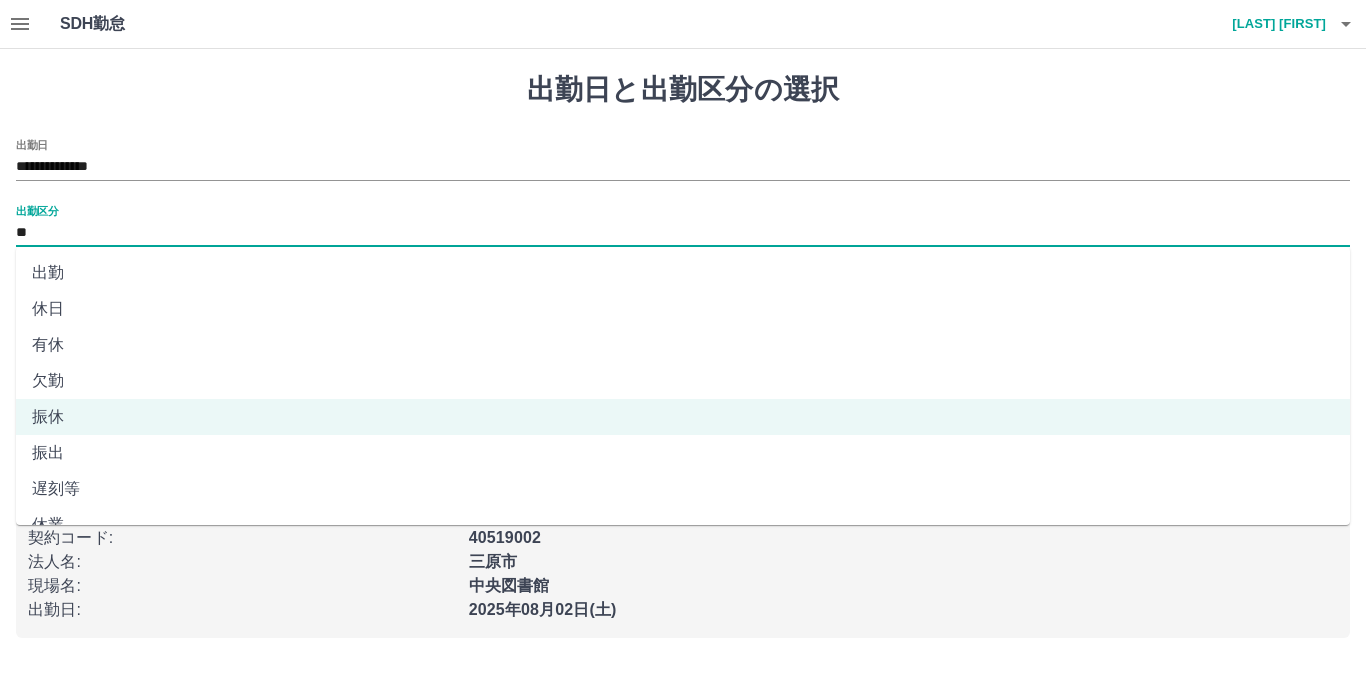 click on "振出" at bounding box center (683, 453) 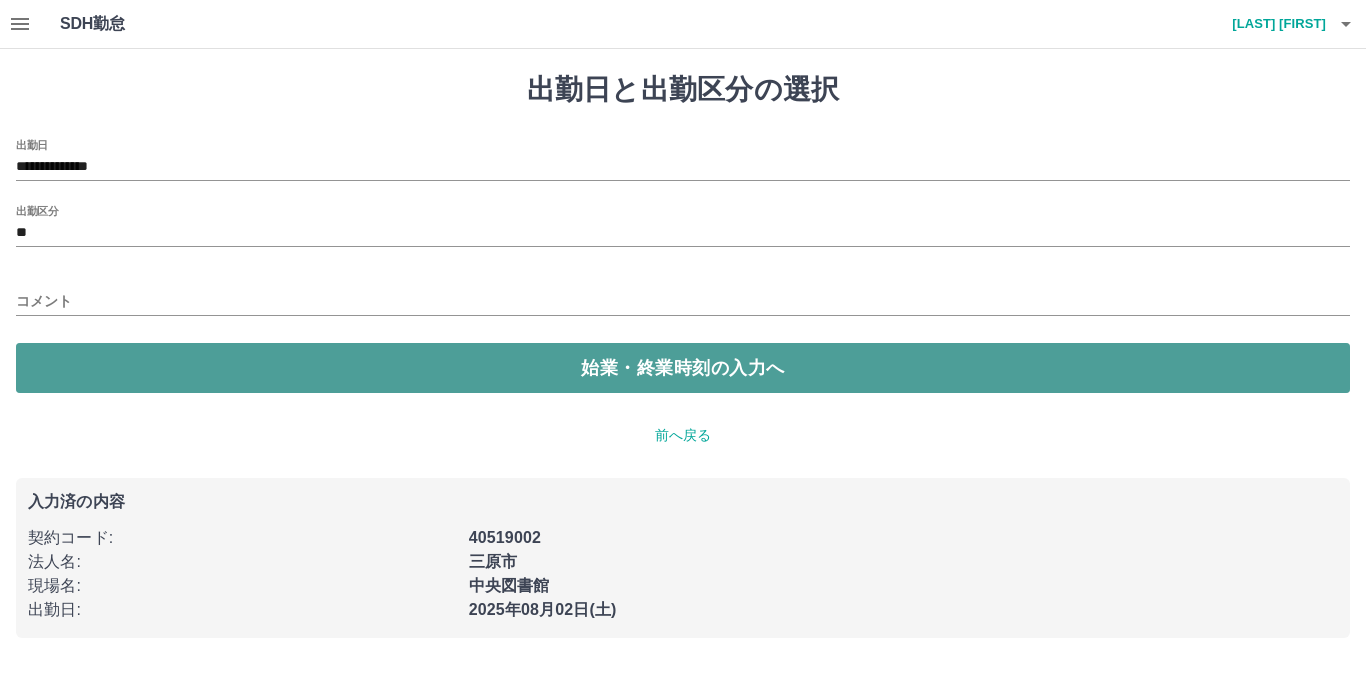 click on "始業・終業時刻の入力へ" at bounding box center (683, 368) 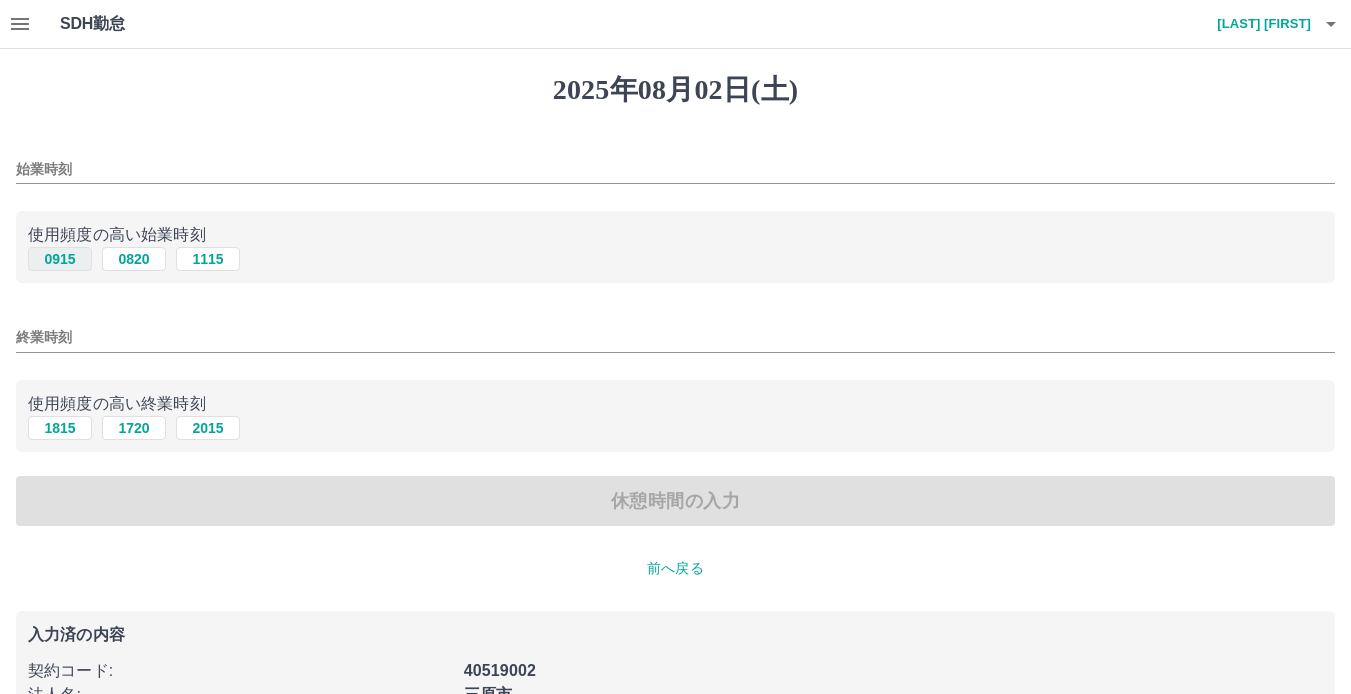 click on "0915" at bounding box center [60, 259] 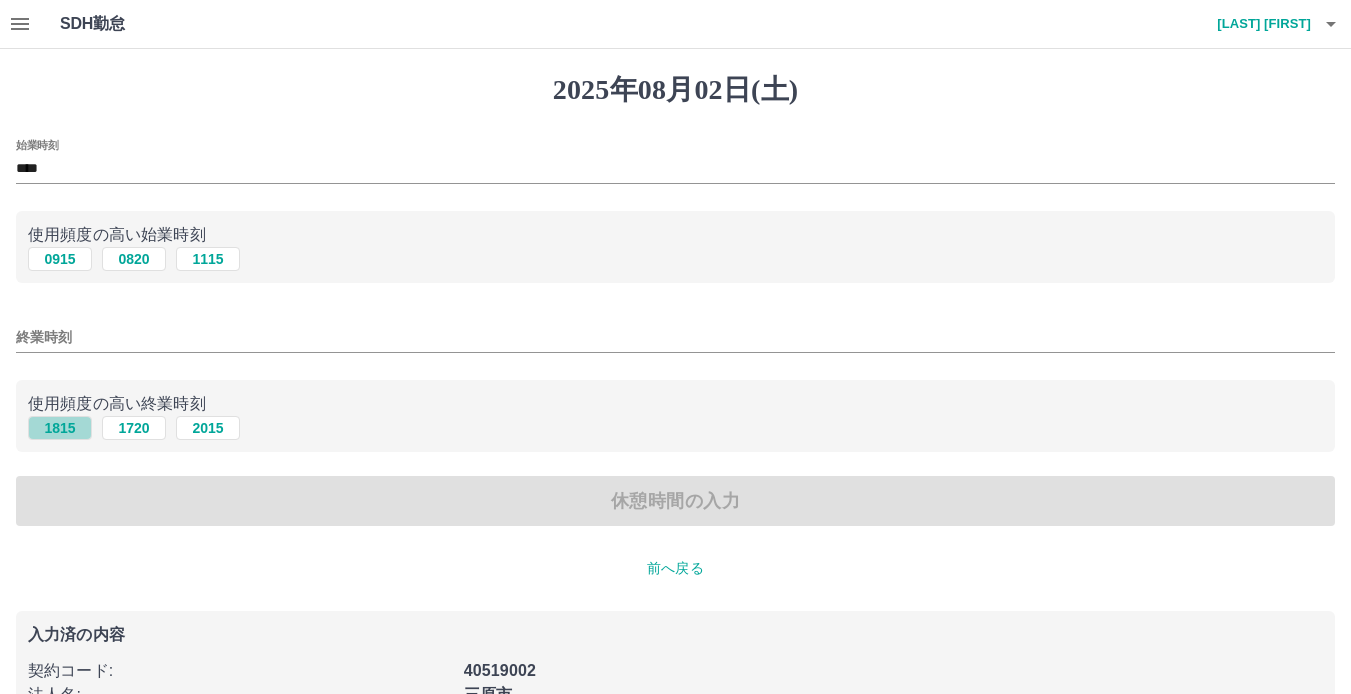 click on "1815" at bounding box center [60, 428] 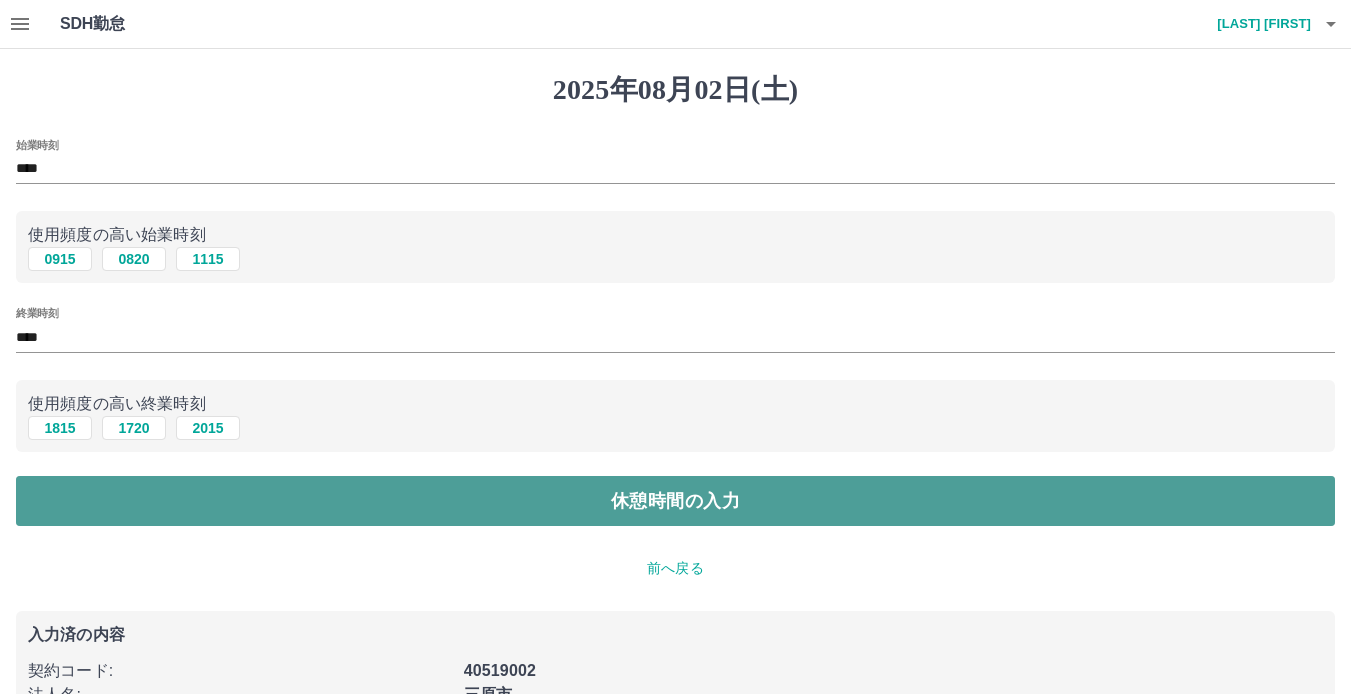 click on "休憩時間の入力" at bounding box center (675, 501) 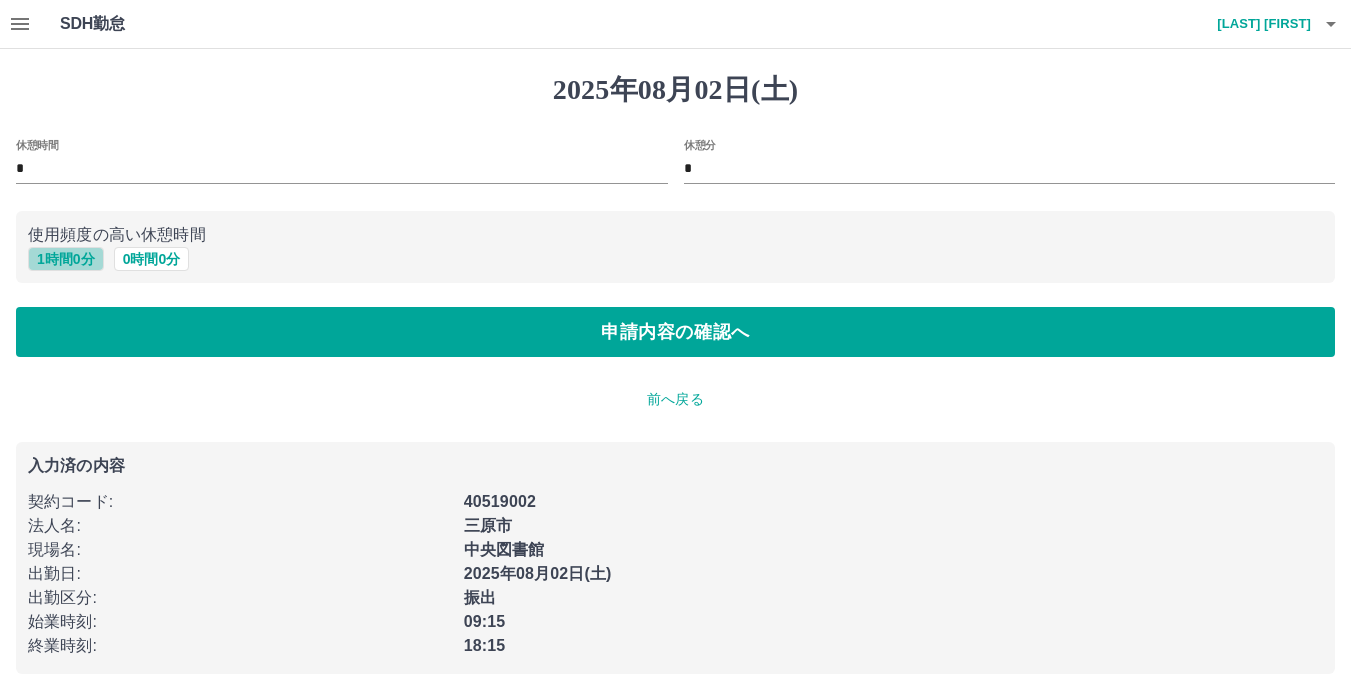 click on "1 時間 0 分" at bounding box center (66, 259) 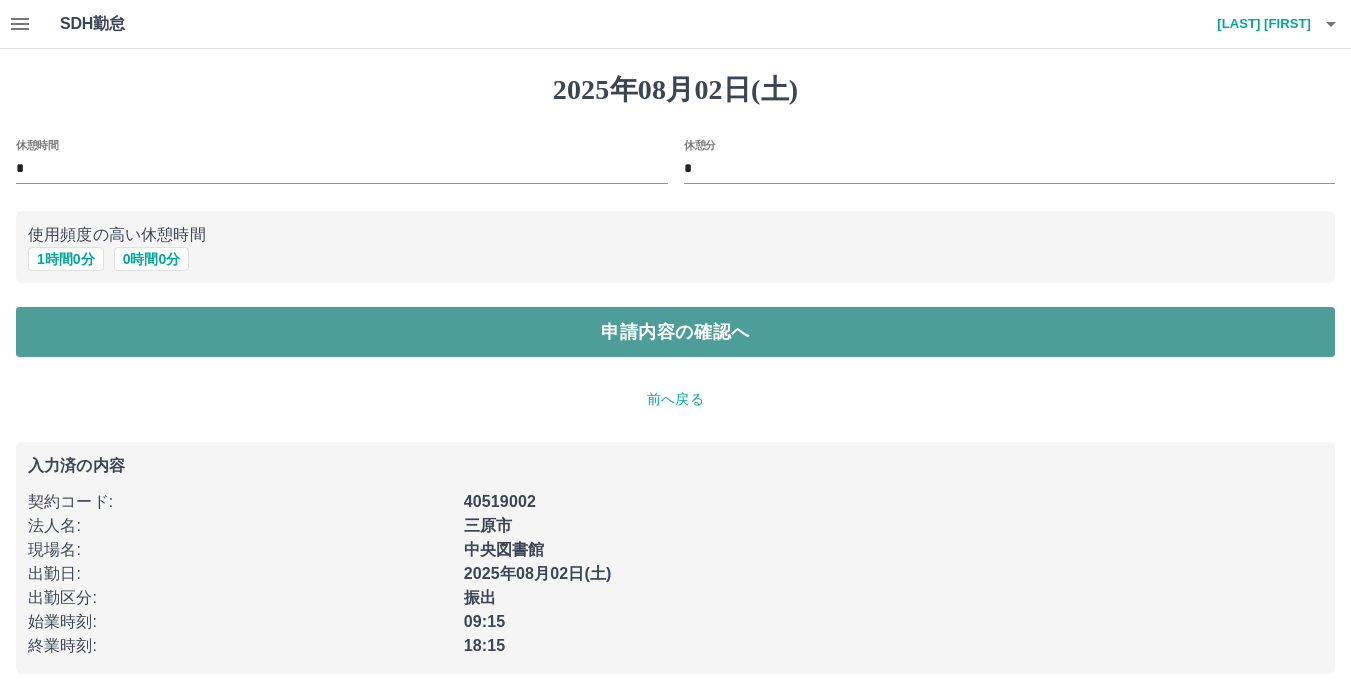 click on "申請内容の確認へ" at bounding box center [675, 332] 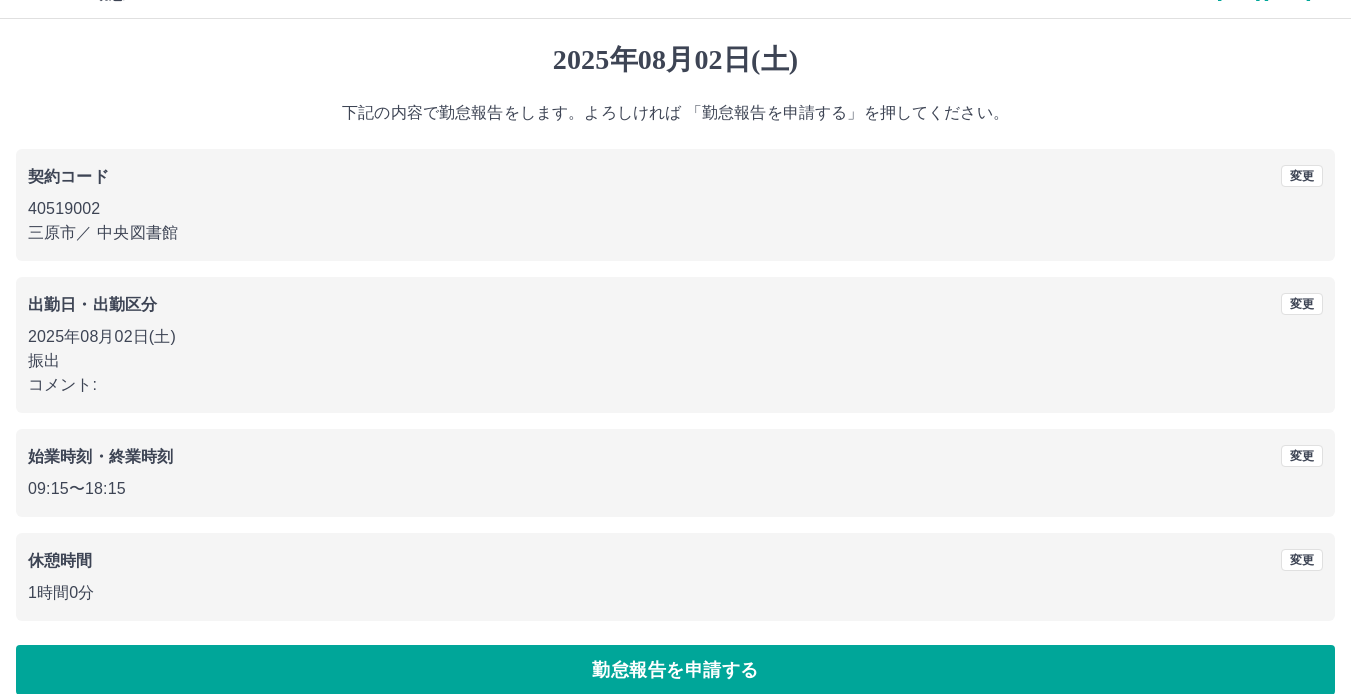 scroll, scrollTop: 55, scrollLeft: 0, axis: vertical 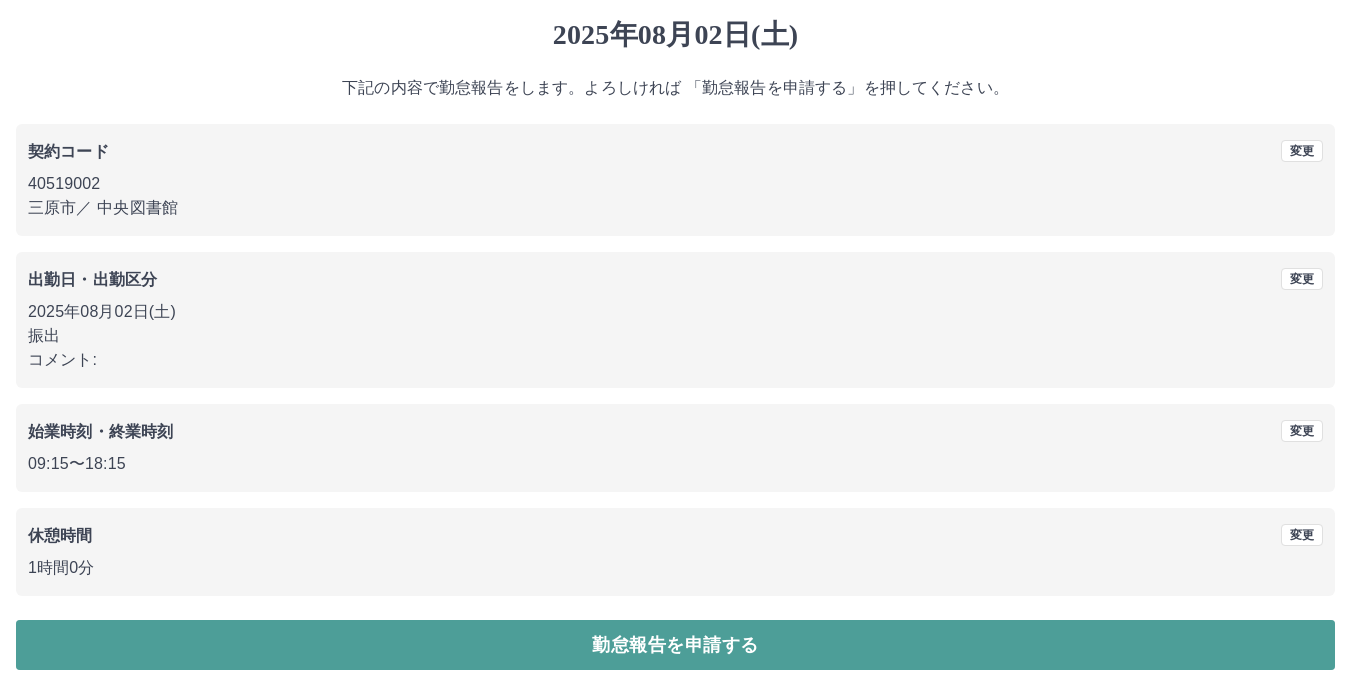 click on "勤怠報告を申請する" at bounding box center [675, 645] 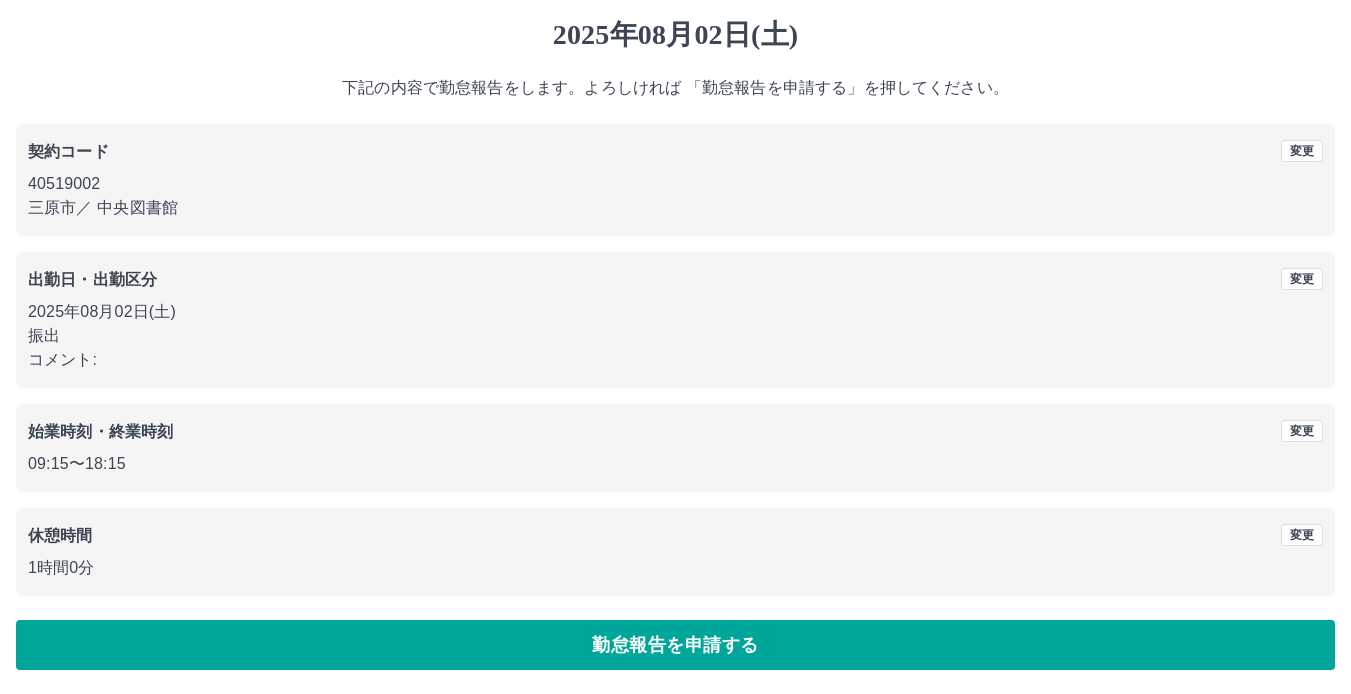 scroll, scrollTop: 0, scrollLeft: 0, axis: both 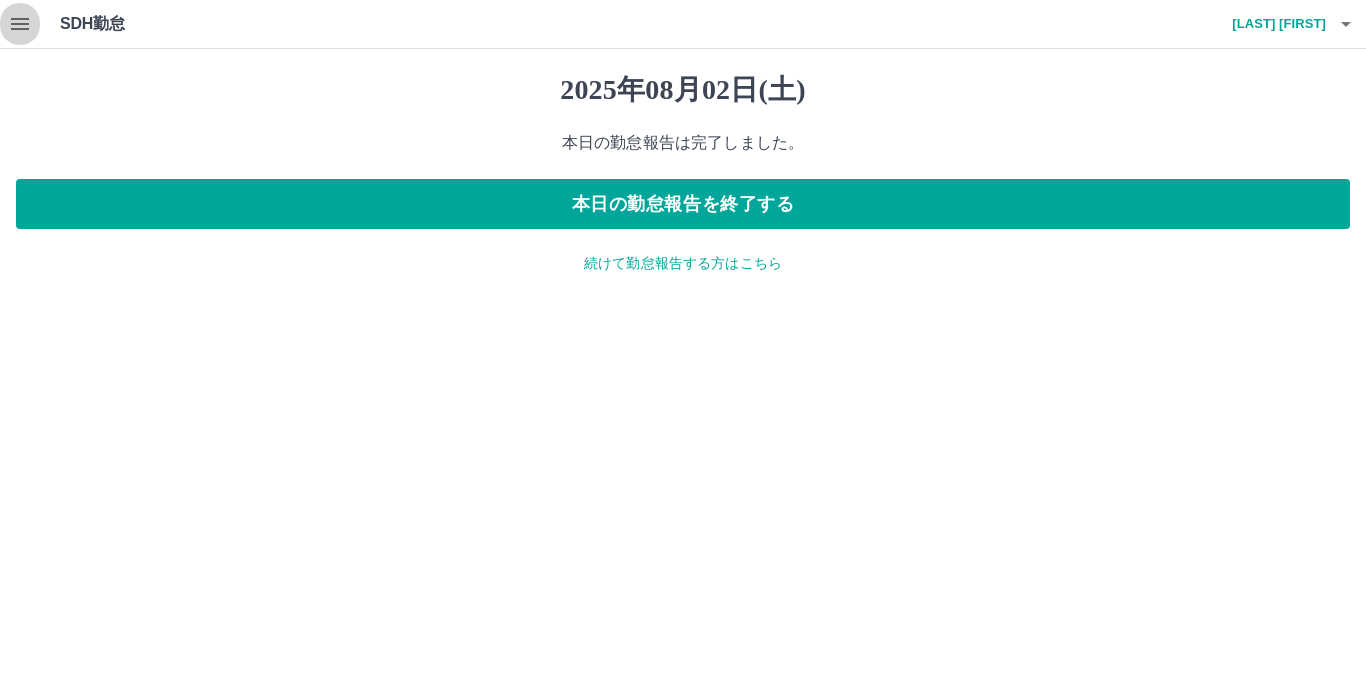 click 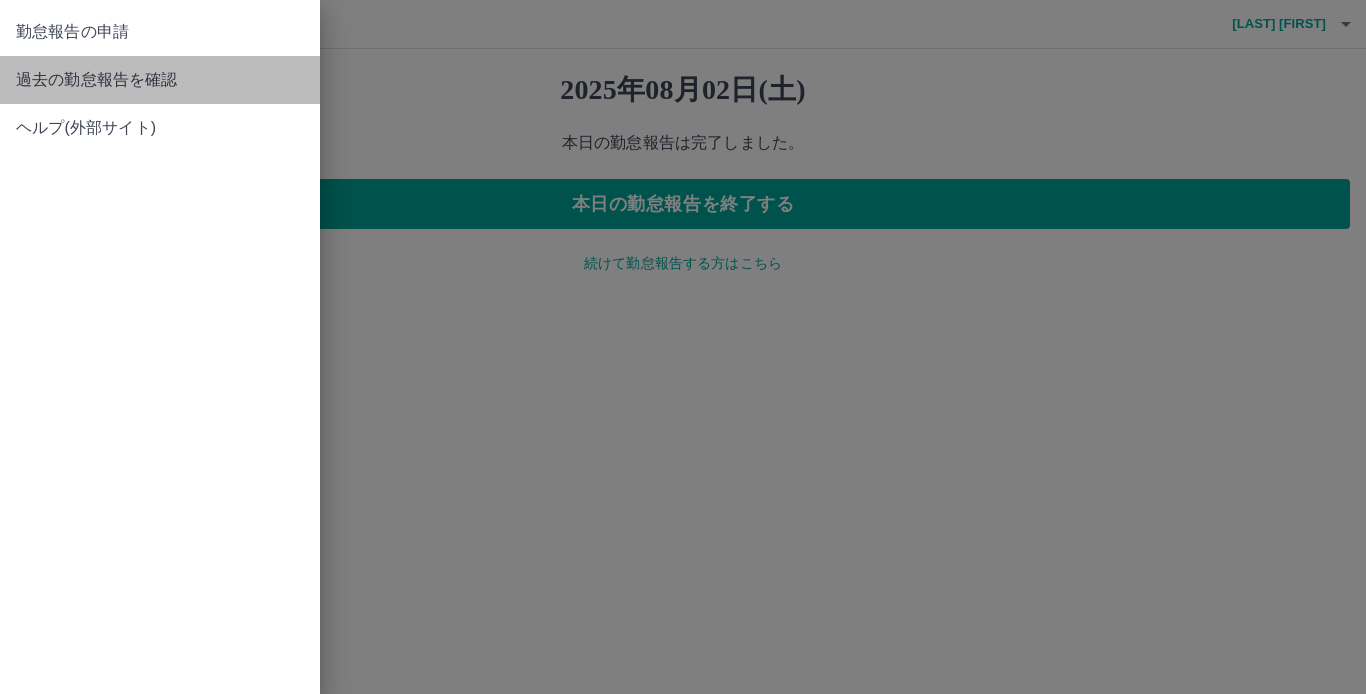 click on "過去の勤怠報告を確認" at bounding box center (160, 80) 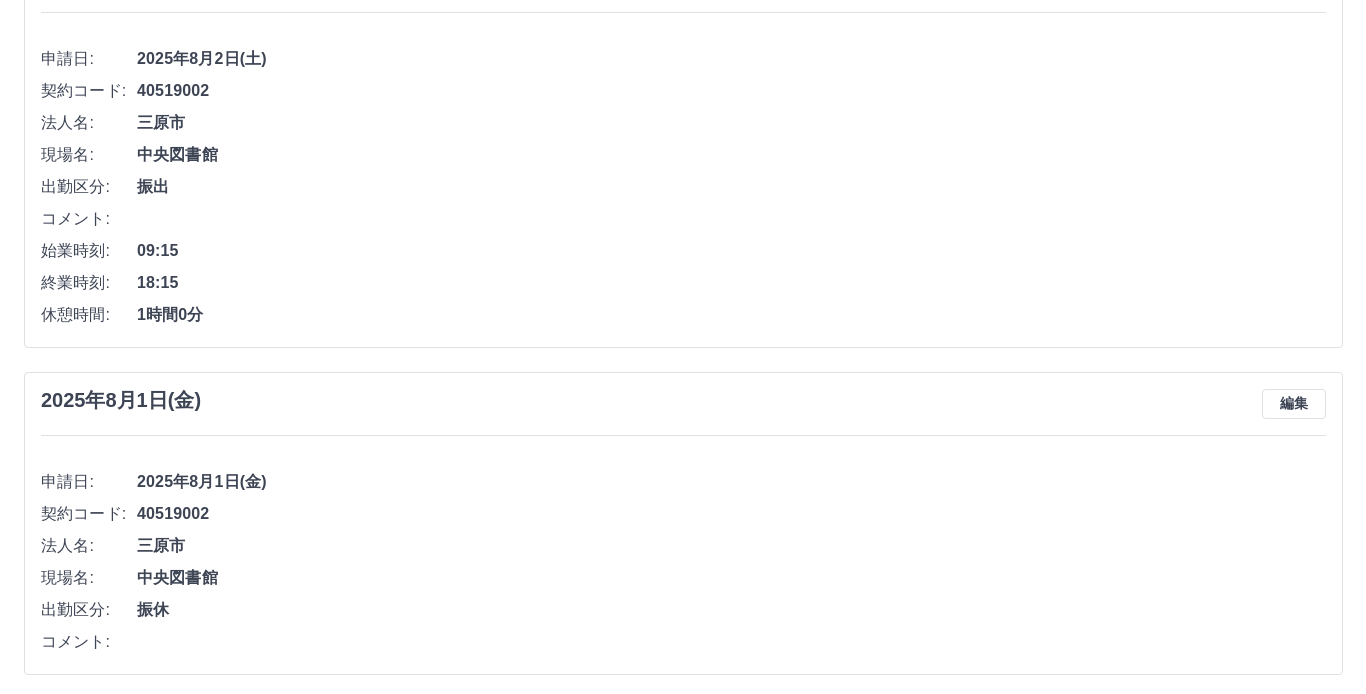 scroll, scrollTop: 0, scrollLeft: 0, axis: both 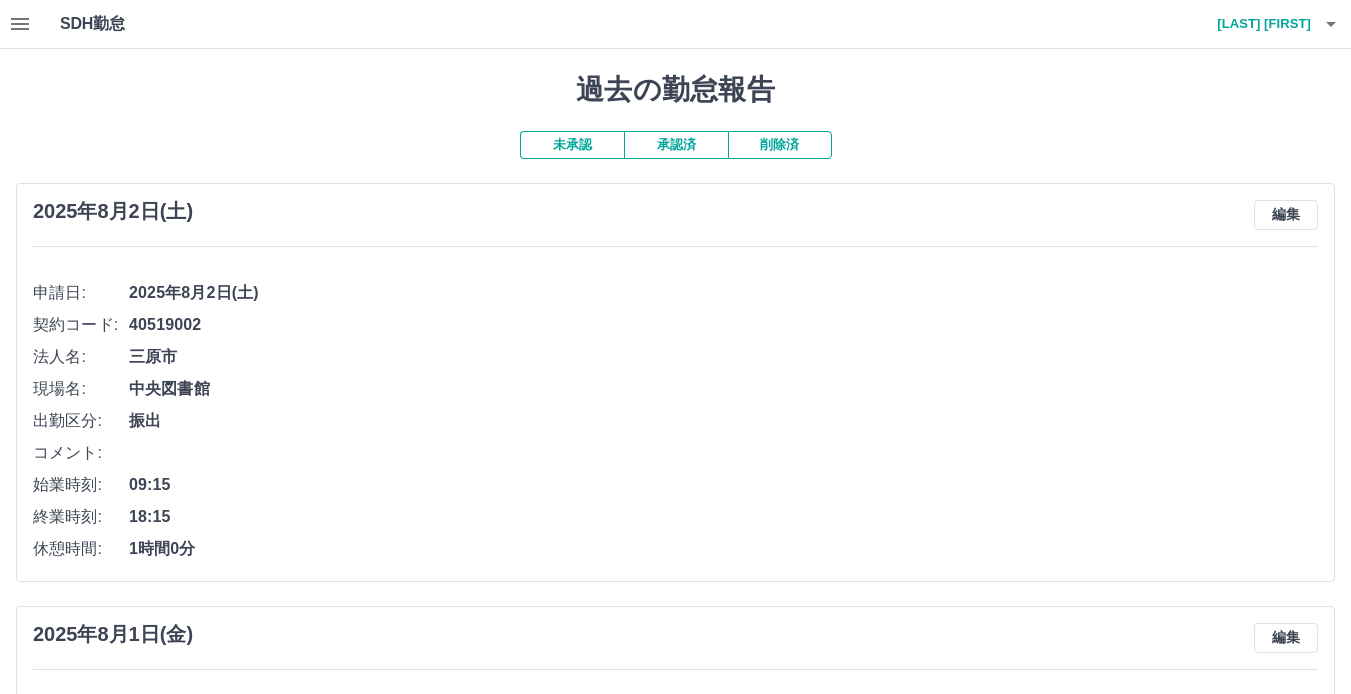 click 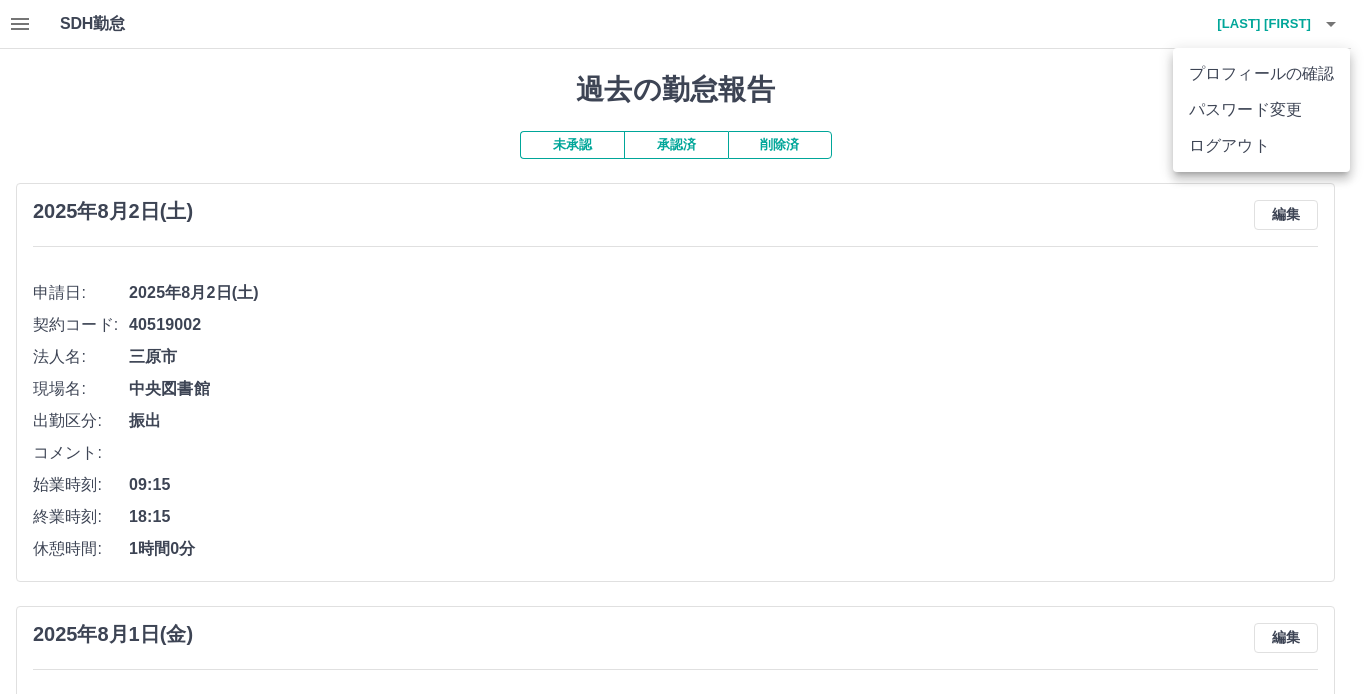 click on "ログアウト" at bounding box center [1261, 146] 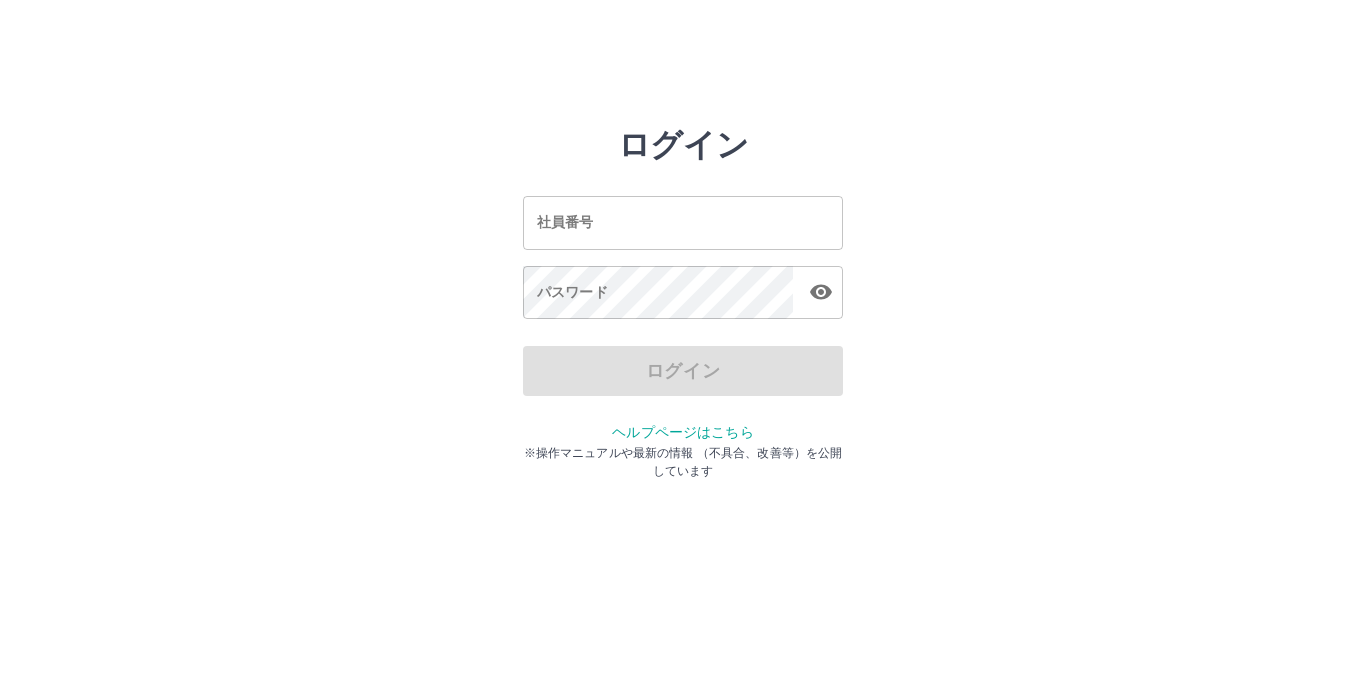 scroll, scrollTop: 0, scrollLeft: 0, axis: both 